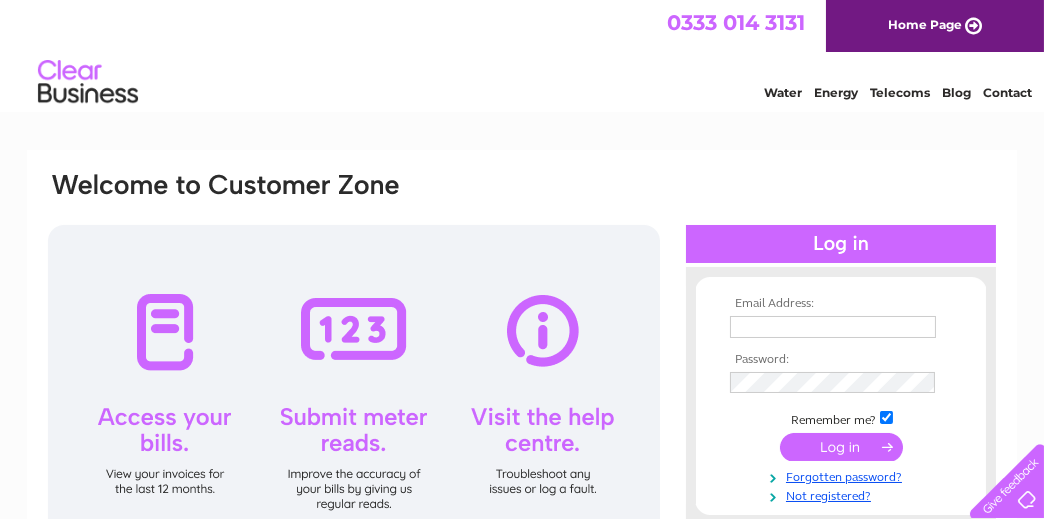 scroll, scrollTop: 0, scrollLeft: 0, axis: both 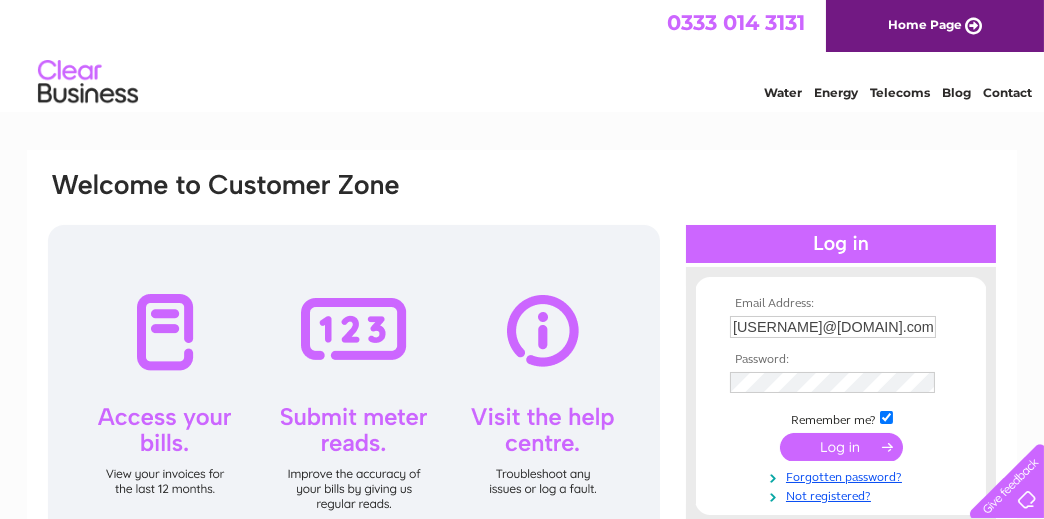 click at bounding box center (354, 400) 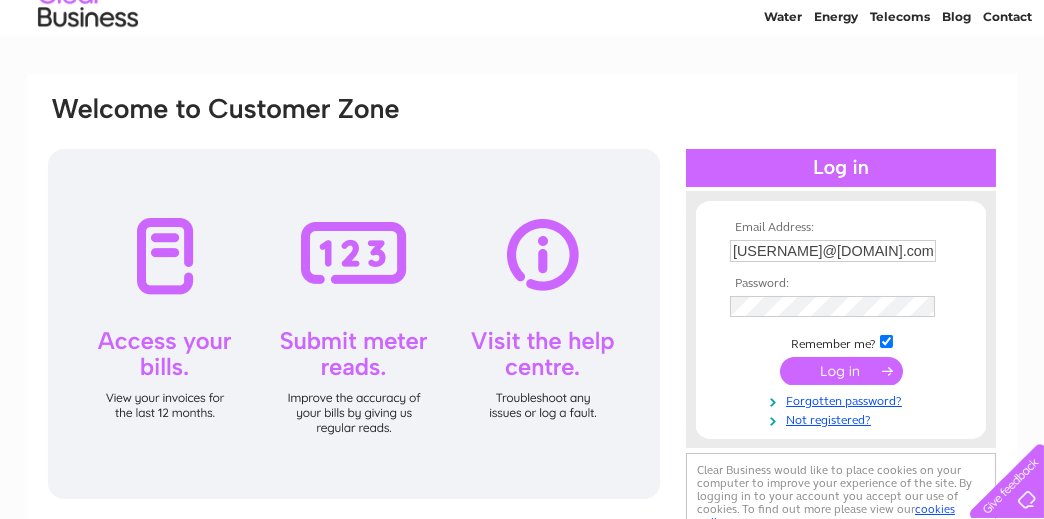 scroll, scrollTop: 100, scrollLeft: 0, axis: vertical 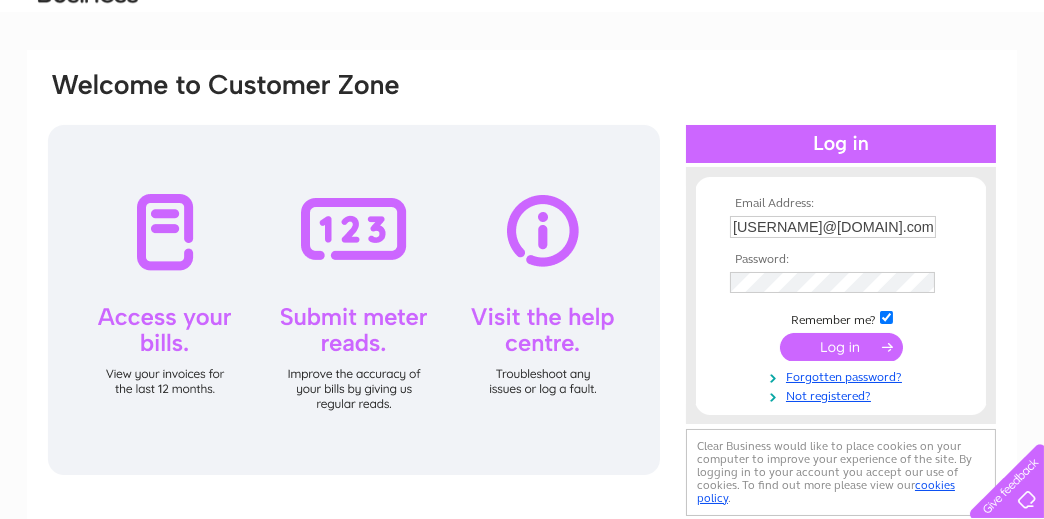 click at bounding box center (354, 300) 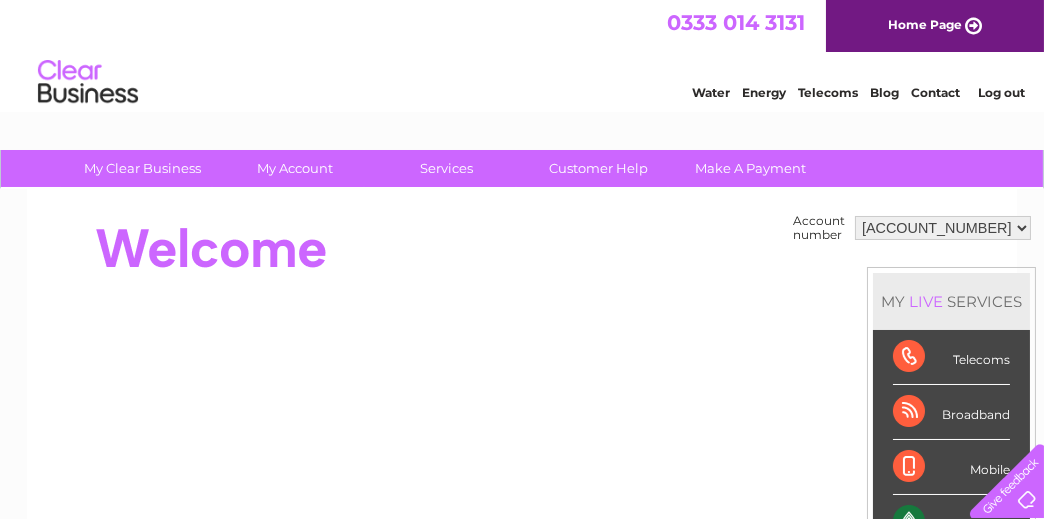 scroll, scrollTop: 0, scrollLeft: 0, axis: both 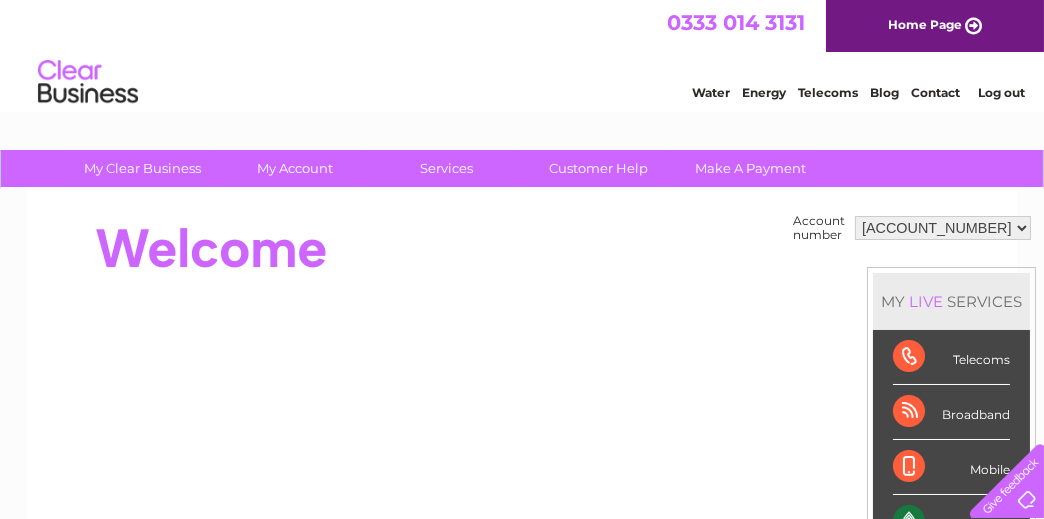 click on "1062563" at bounding box center [943, 228] 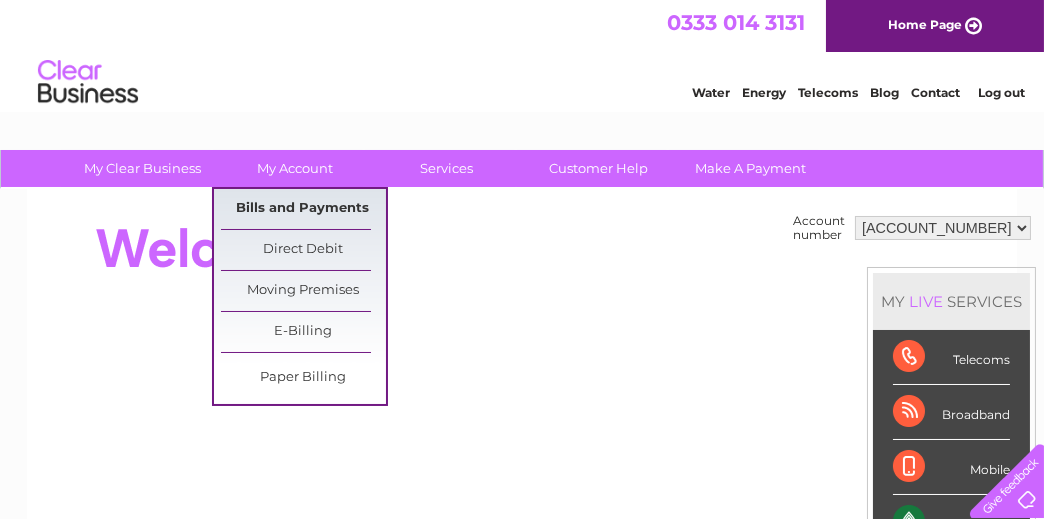 click on "Bills and Payments" at bounding box center [303, 209] 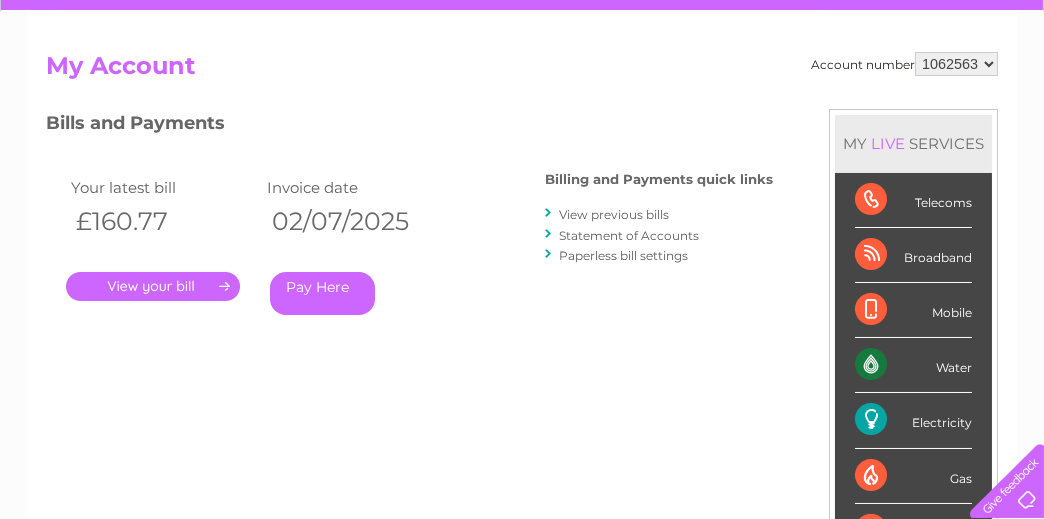 scroll, scrollTop: 100, scrollLeft: 0, axis: vertical 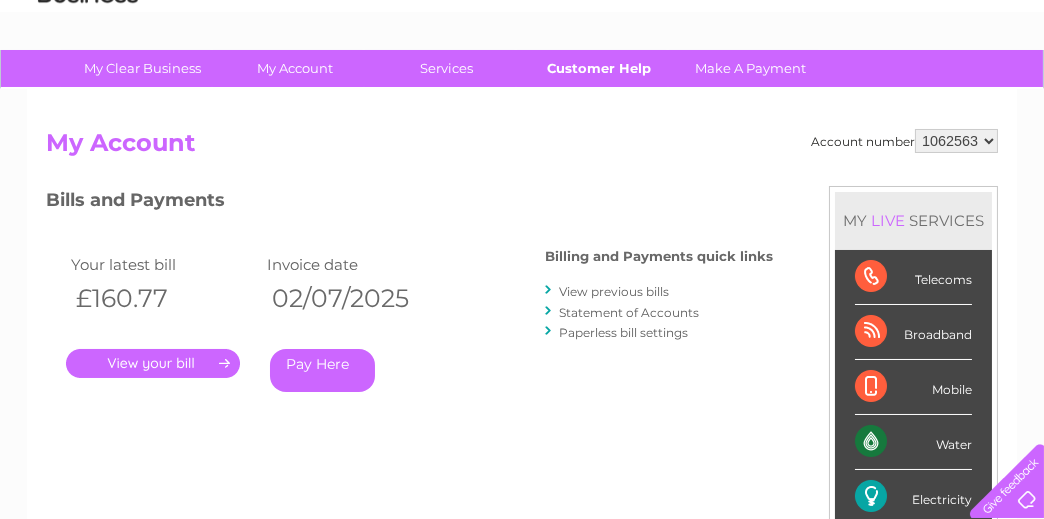 click on "Customer Help" at bounding box center [599, 68] 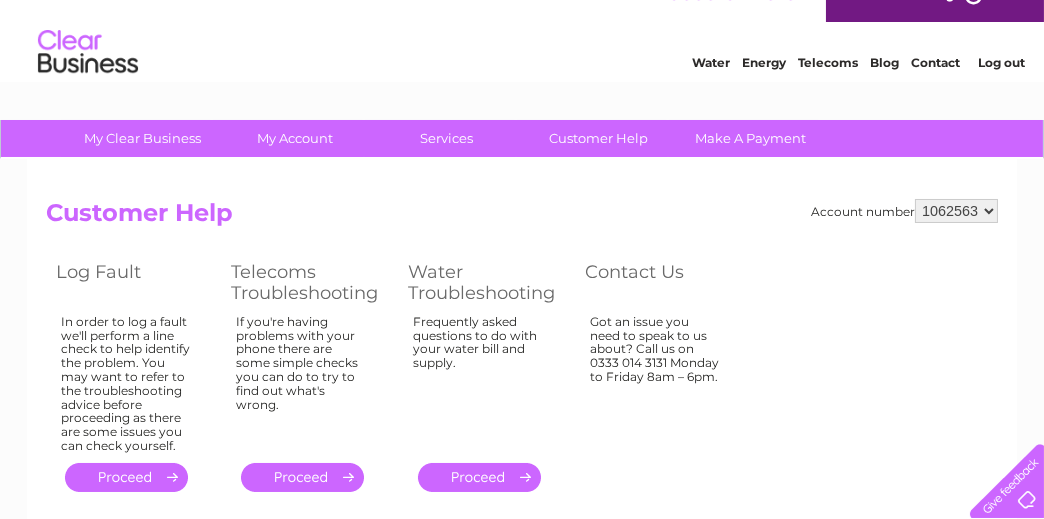 scroll, scrollTop: 0, scrollLeft: 0, axis: both 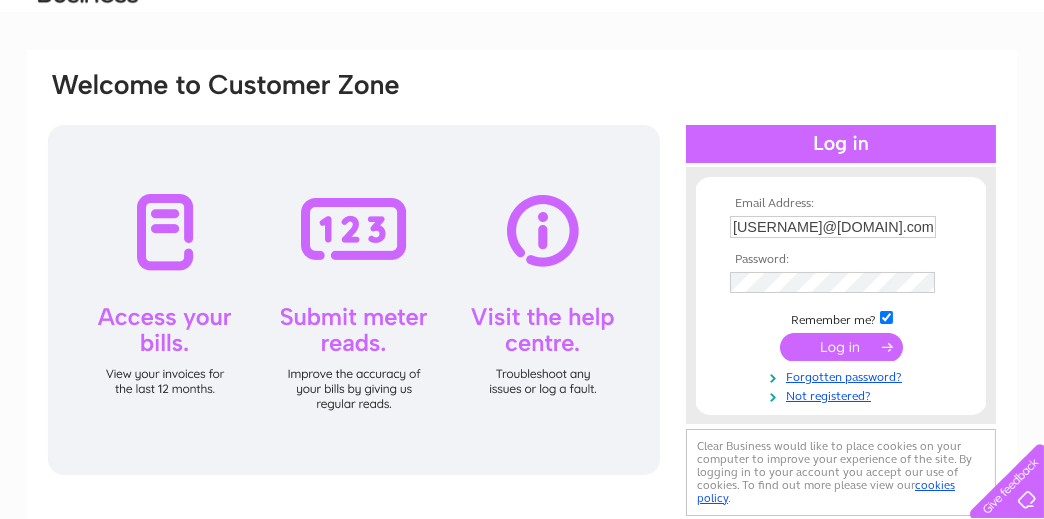 click at bounding box center (841, 347) 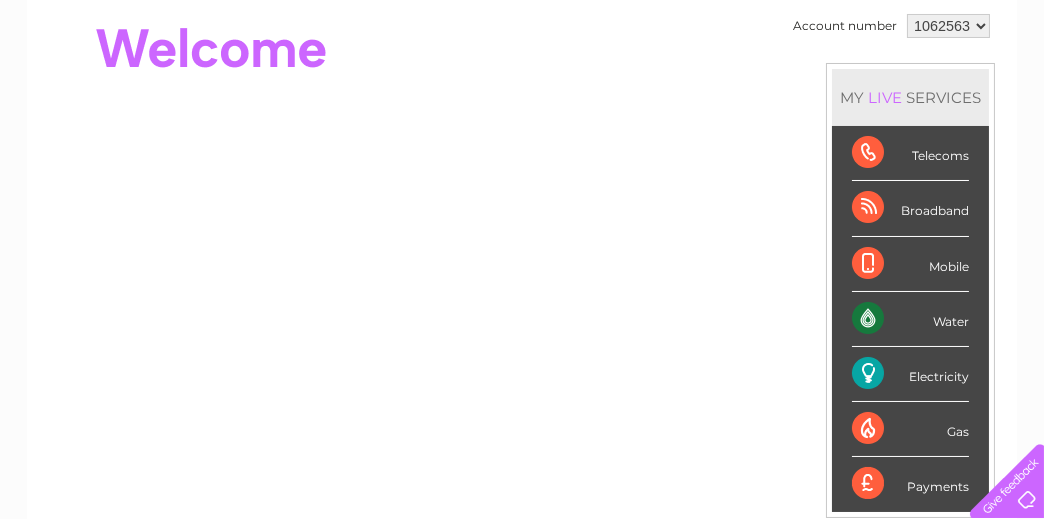 scroll, scrollTop: 0, scrollLeft: 0, axis: both 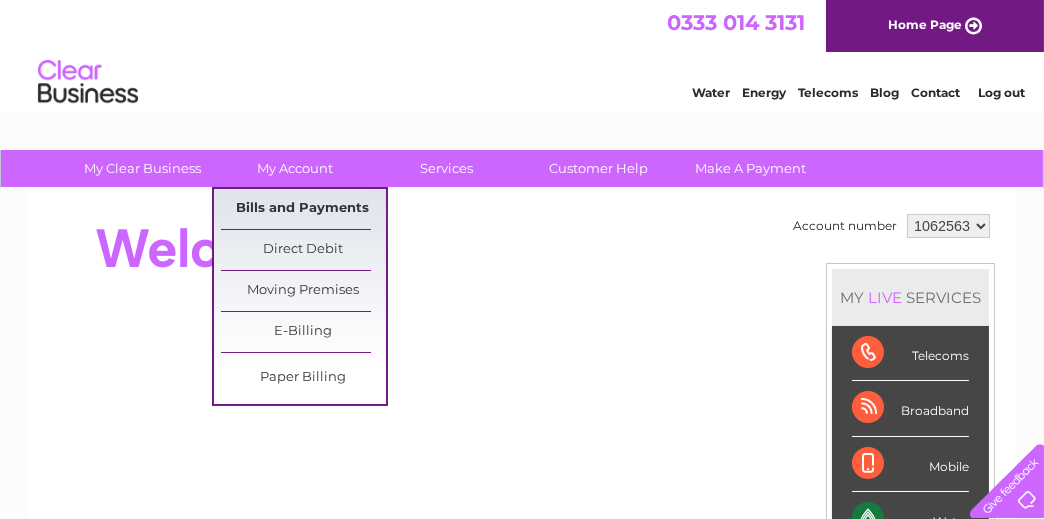 click on "Bills and Payments" at bounding box center (303, 209) 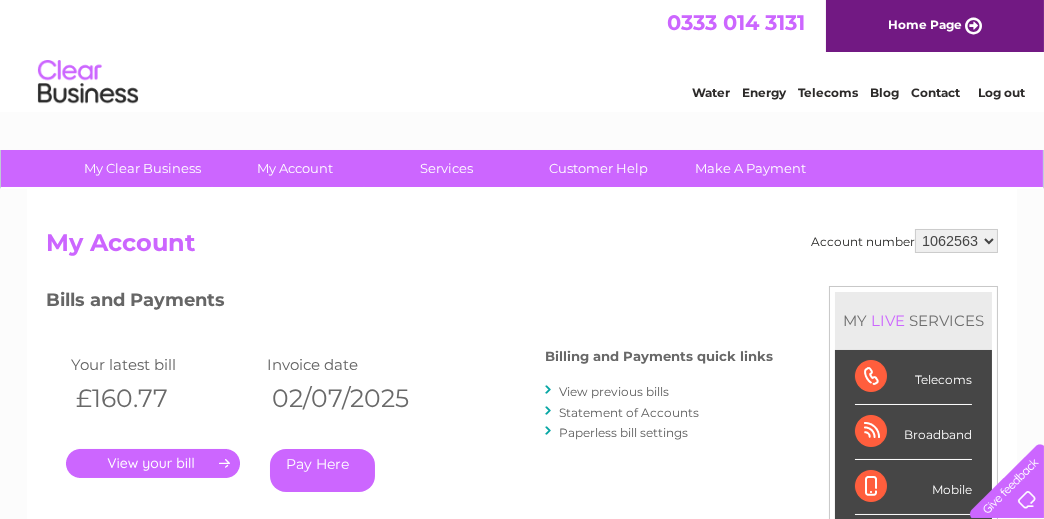 scroll, scrollTop: 0, scrollLeft: 0, axis: both 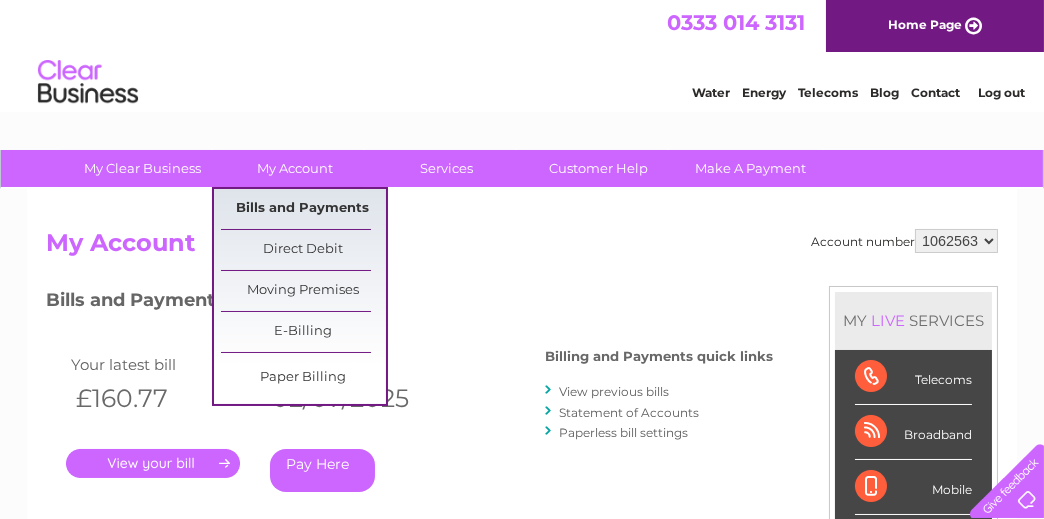click on "Bills and Payments" at bounding box center [303, 209] 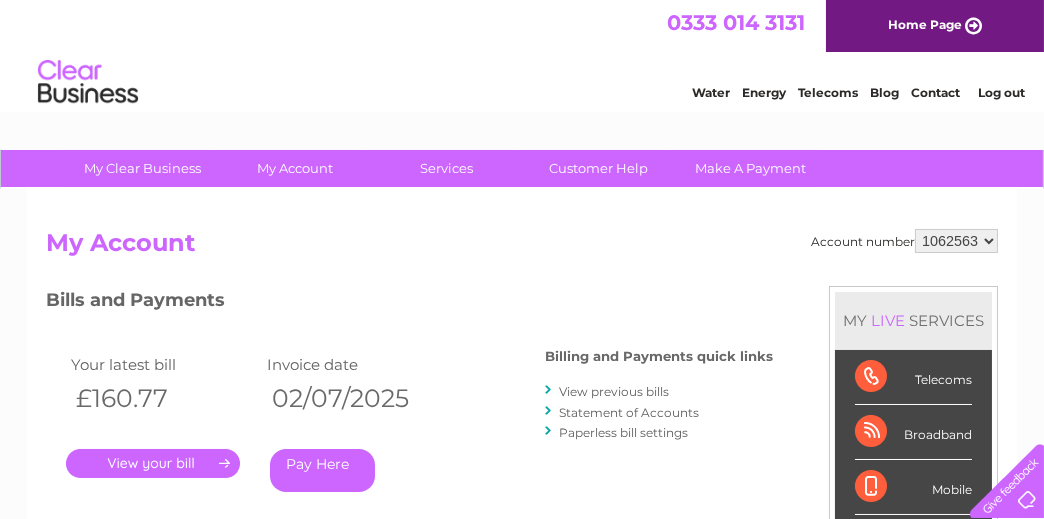 click on "." at bounding box center (153, 463) 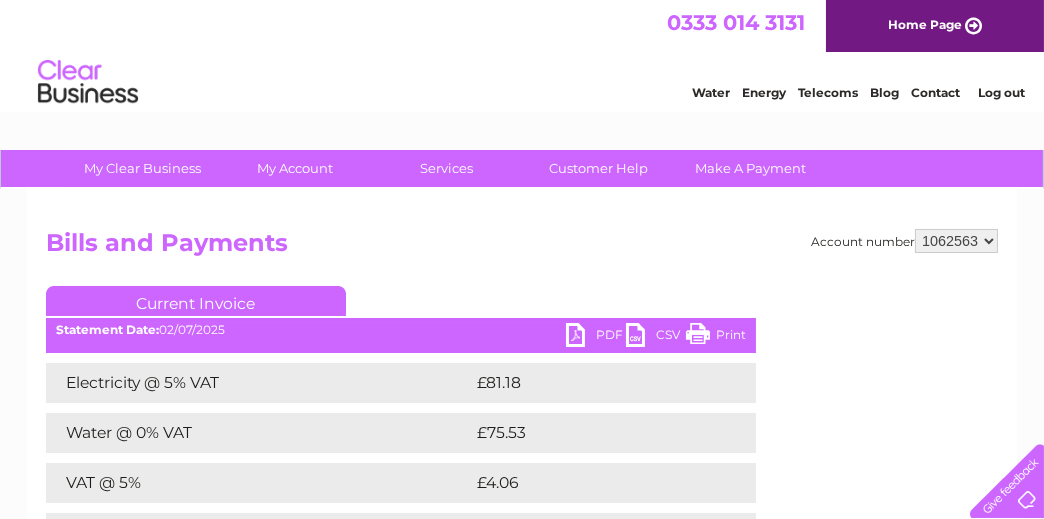 scroll, scrollTop: 0, scrollLeft: 0, axis: both 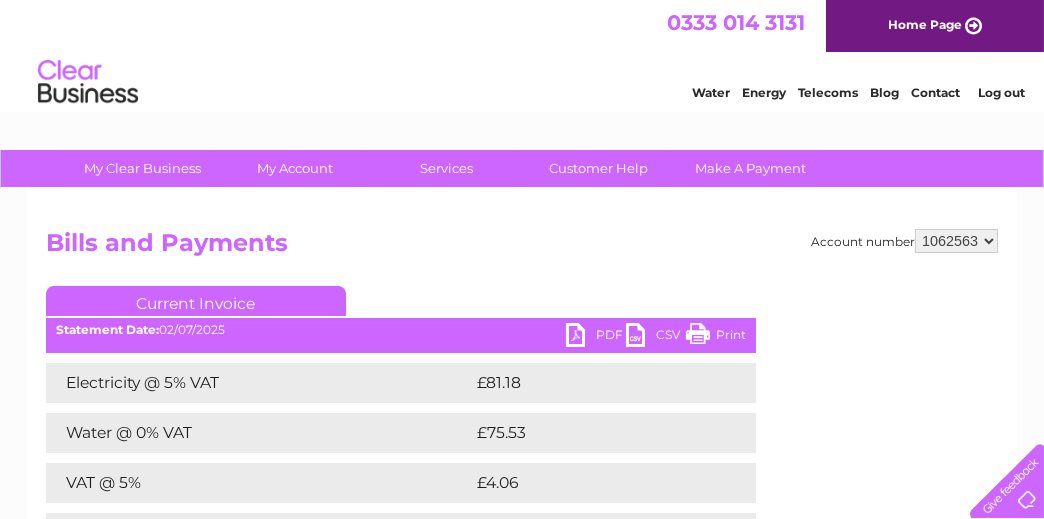 click on "PDF" at bounding box center (596, 337) 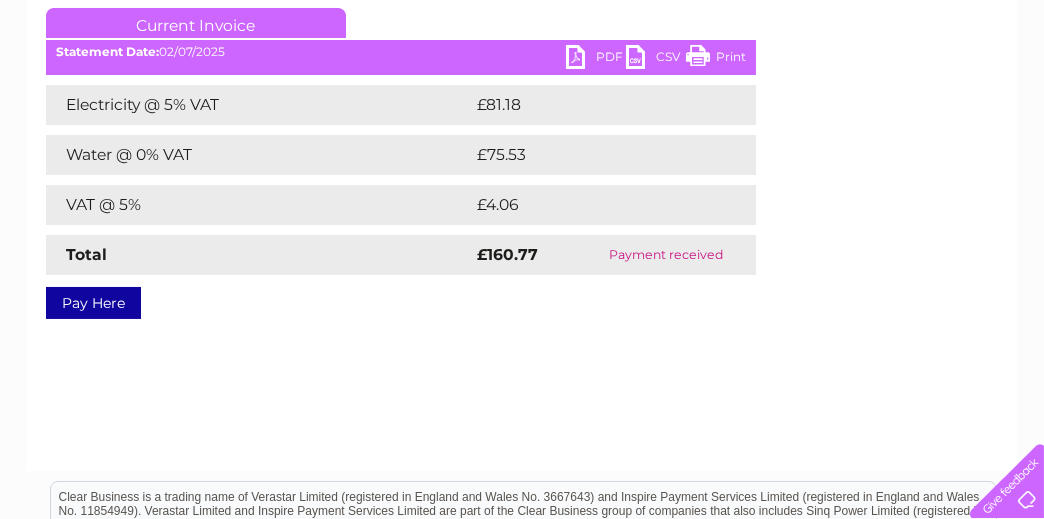 scroll, scrollTop: 0, scrollLeft: 0, axis: both 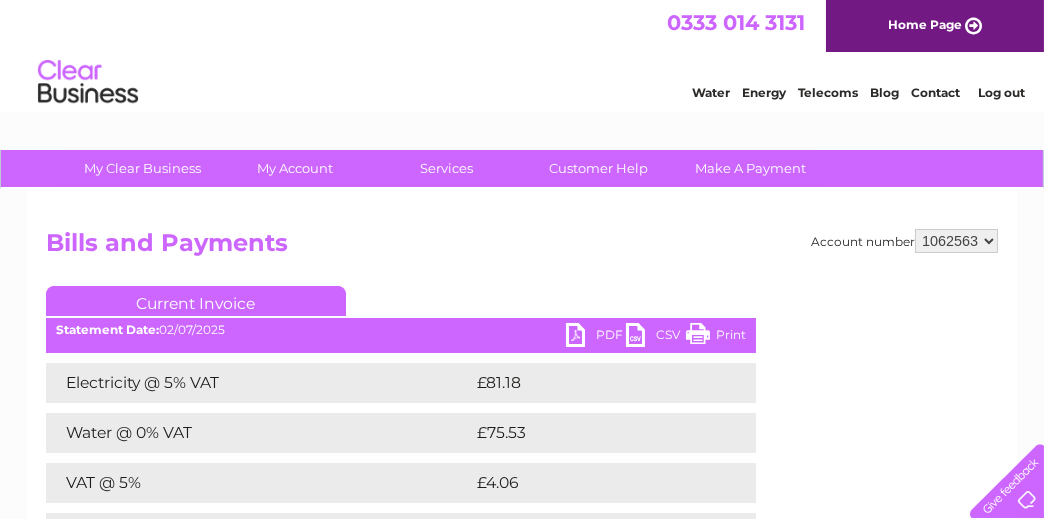 click on "0333 014 3131
Home Page
Water
Energy
Telecoms
Blog
Contact
Log out" at bounding box center (522, 58) 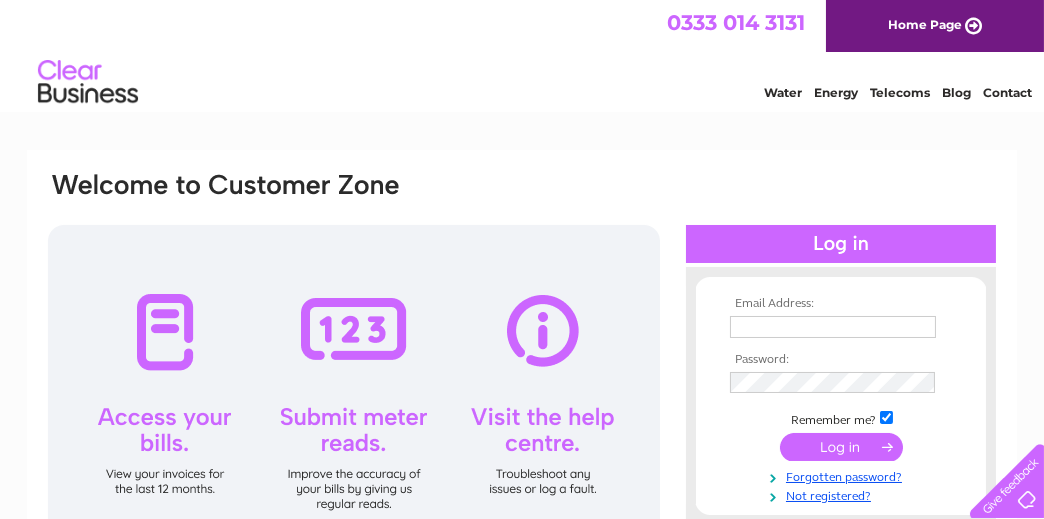 scroll, scrollTop: 0, scrollLeft: 0, axis: both 